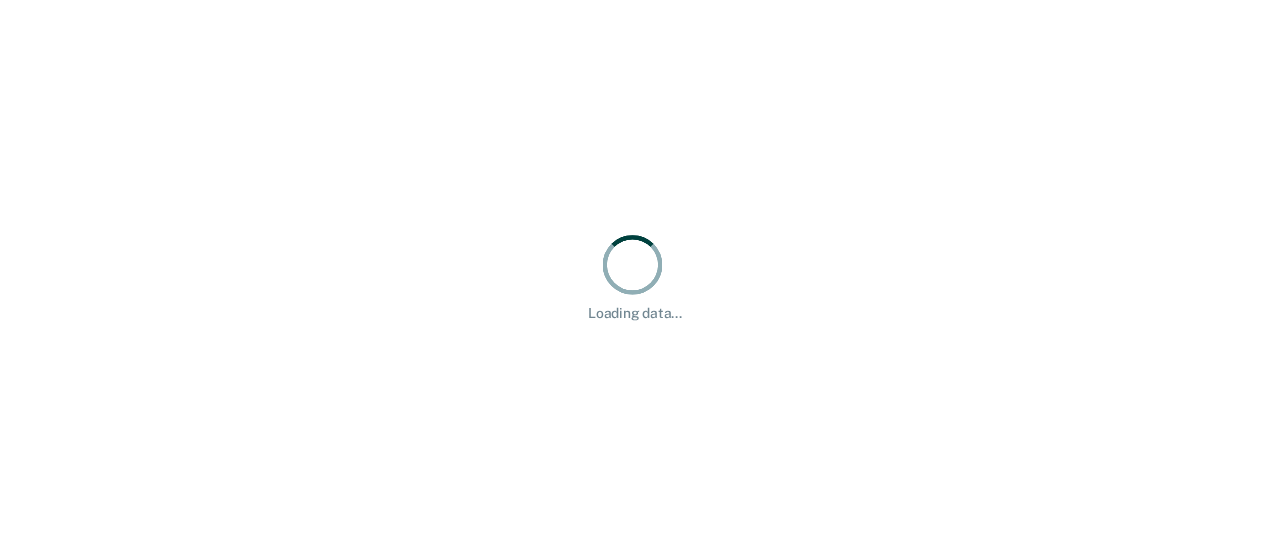 scroll, scrollTop: 0, scrollLeft: 0, axis: both 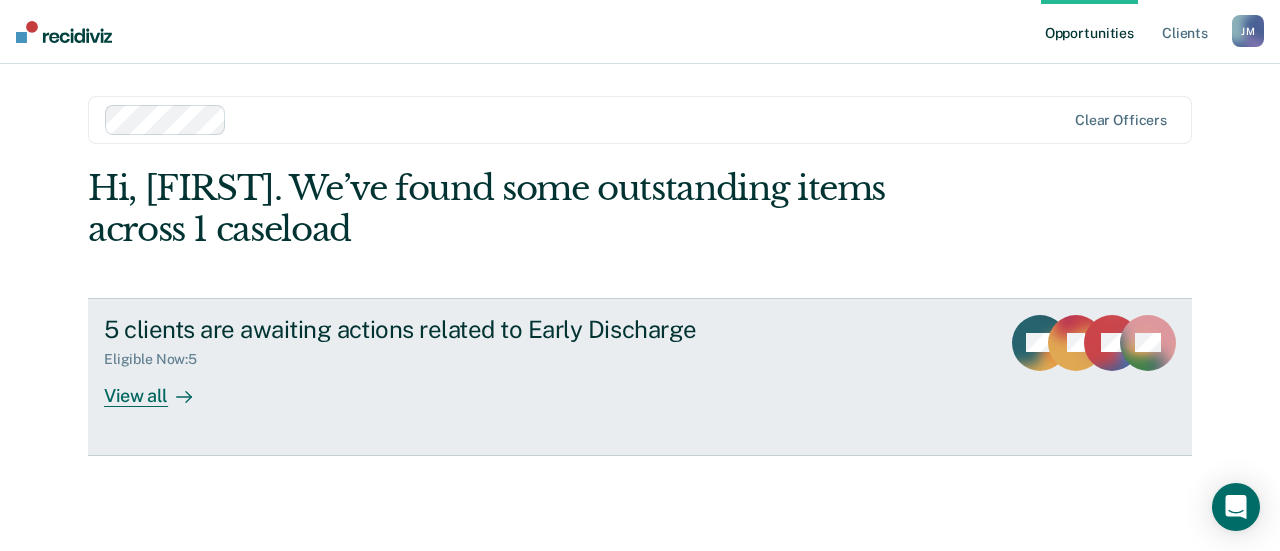 click on "View all" at bounding box center [160, 387] 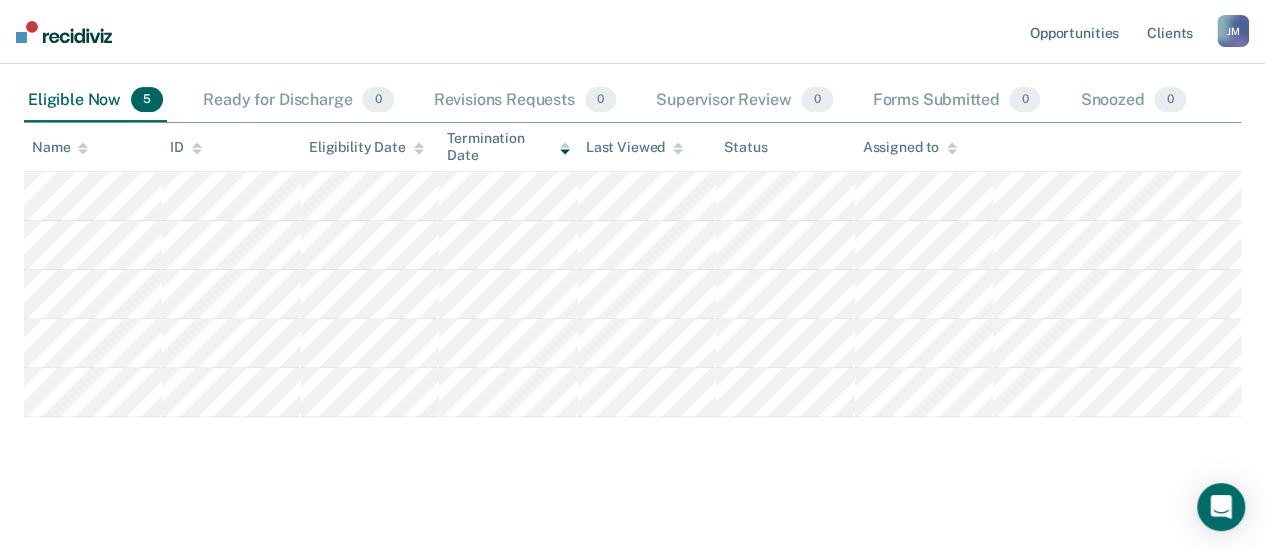 scroll, scrollTop: 213, scrollLeft: 0, axis: vertical 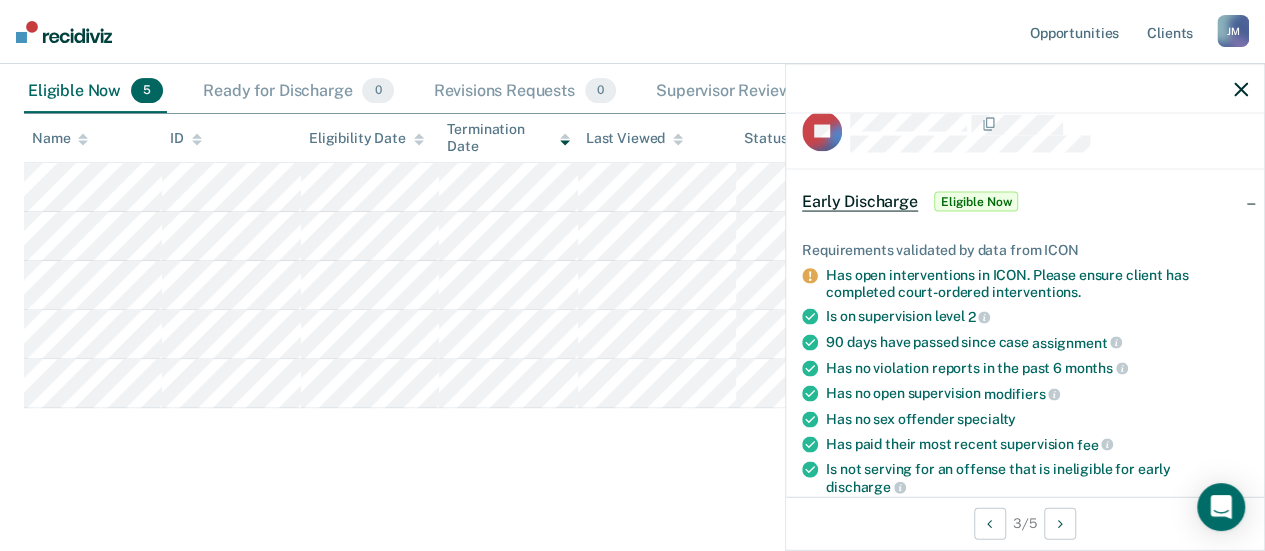 click on "Early Discharge   Early Discharge Early Discharge Clear   officers Eligible Now 5 Ready for Discharge 0 Revisions Requests 0 Supervisor Review 0 Forms Submitted 0 Snoozed 0
To pick up a draggable item, press the space bar.
While dragging, use the arrow keys to move the item.
Press space again to drop the item in its new position, or press escape to cancel.
[NAME] [ID] [DATE] [DATE] [DATE] [STATUS] [NAME]" at bounding box center [632, 219] 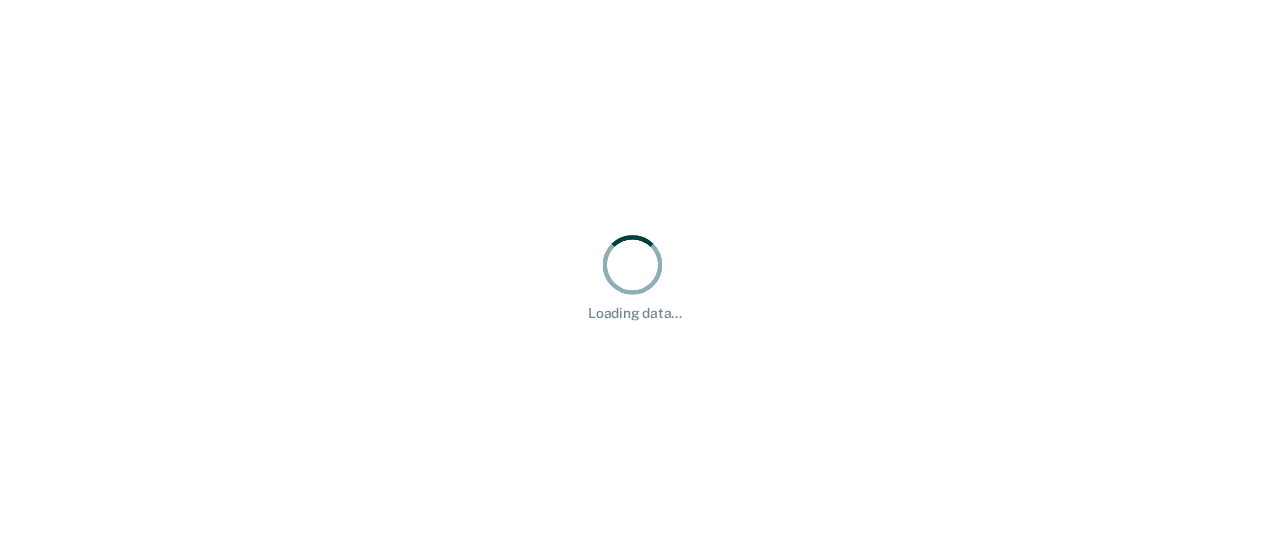 scroll, scrollTop: 0, scrollLeft: 0, axis: both 